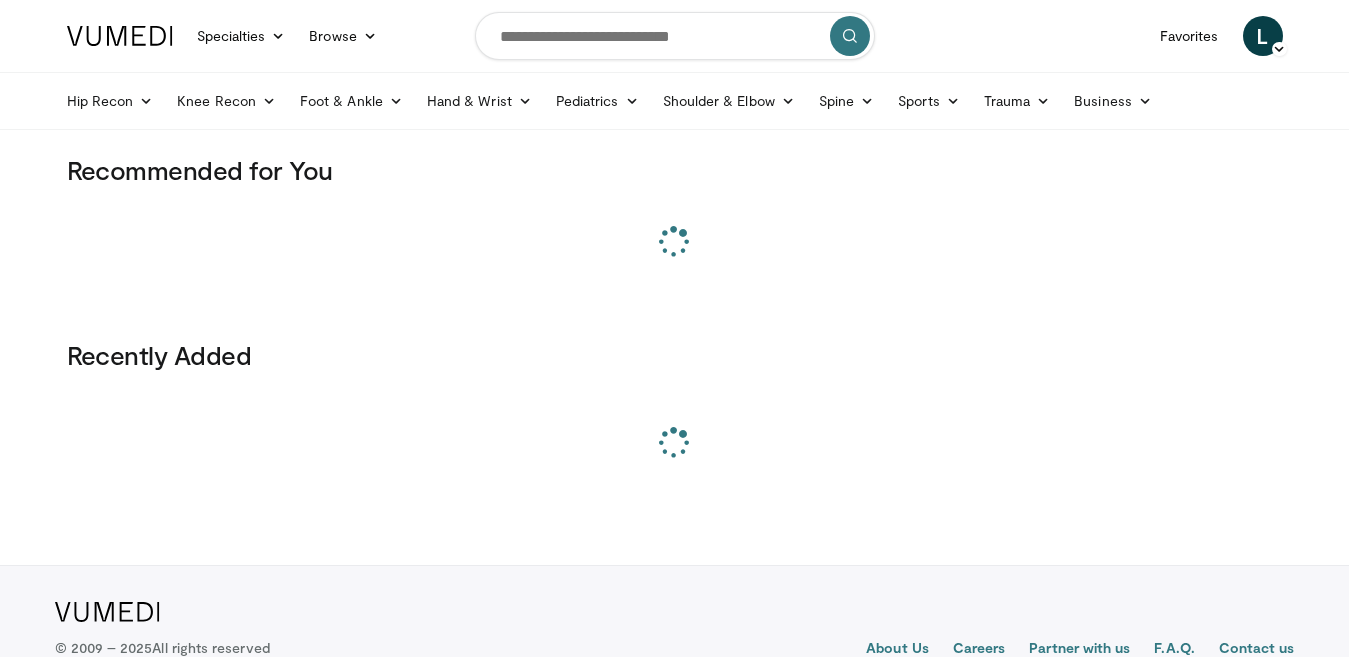 scroll, scrollTop: 0, scrollLeft: 0, axis: both 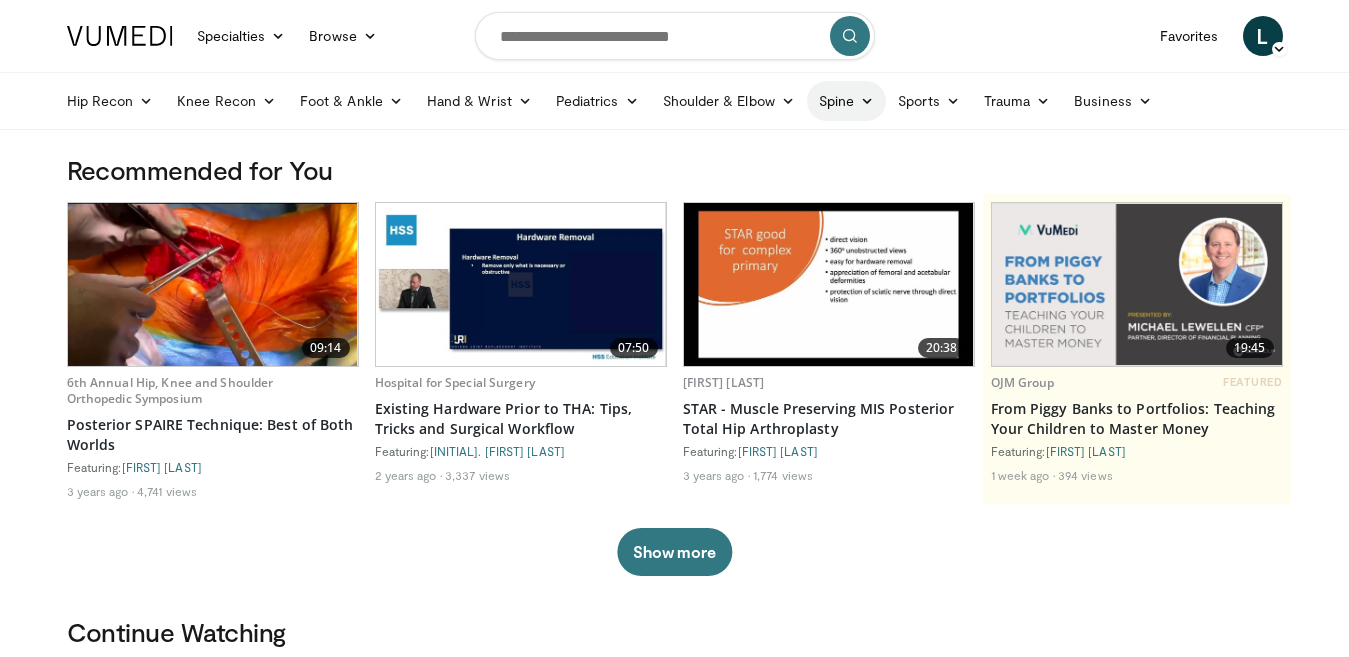 click at bounding box center [867, 101] 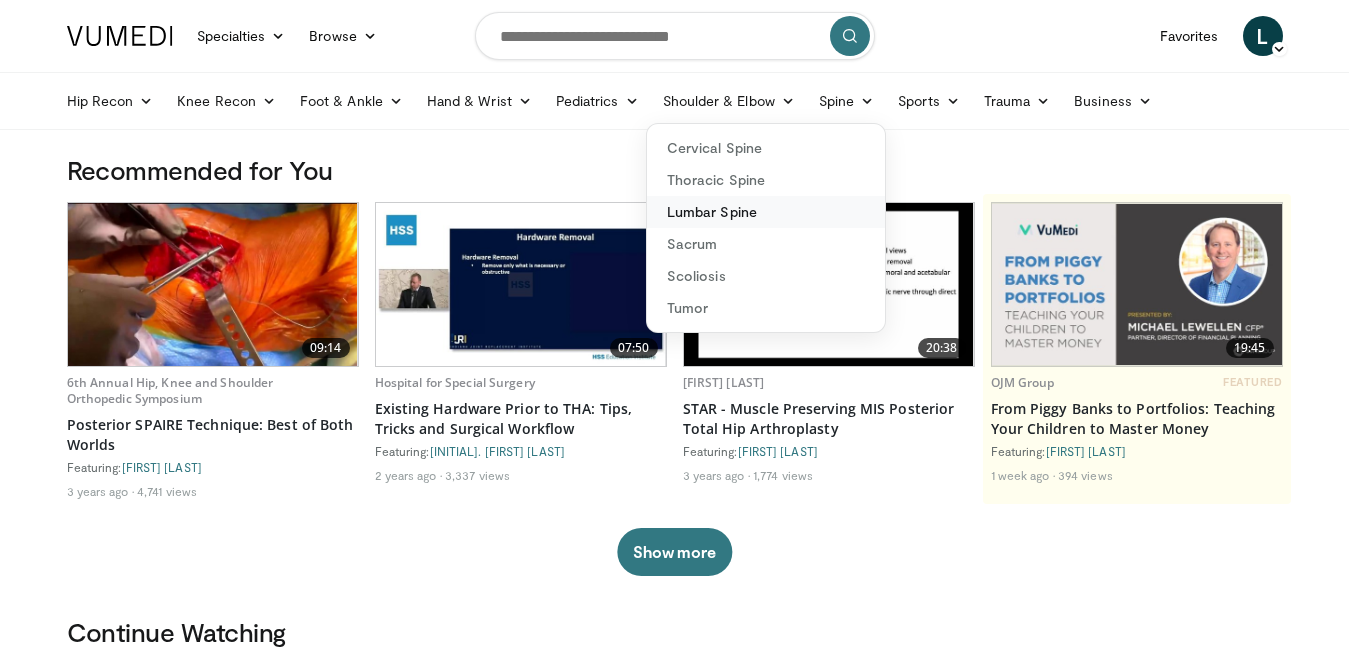 click on "Lumbar Spine" at bounding box center (766, 212) 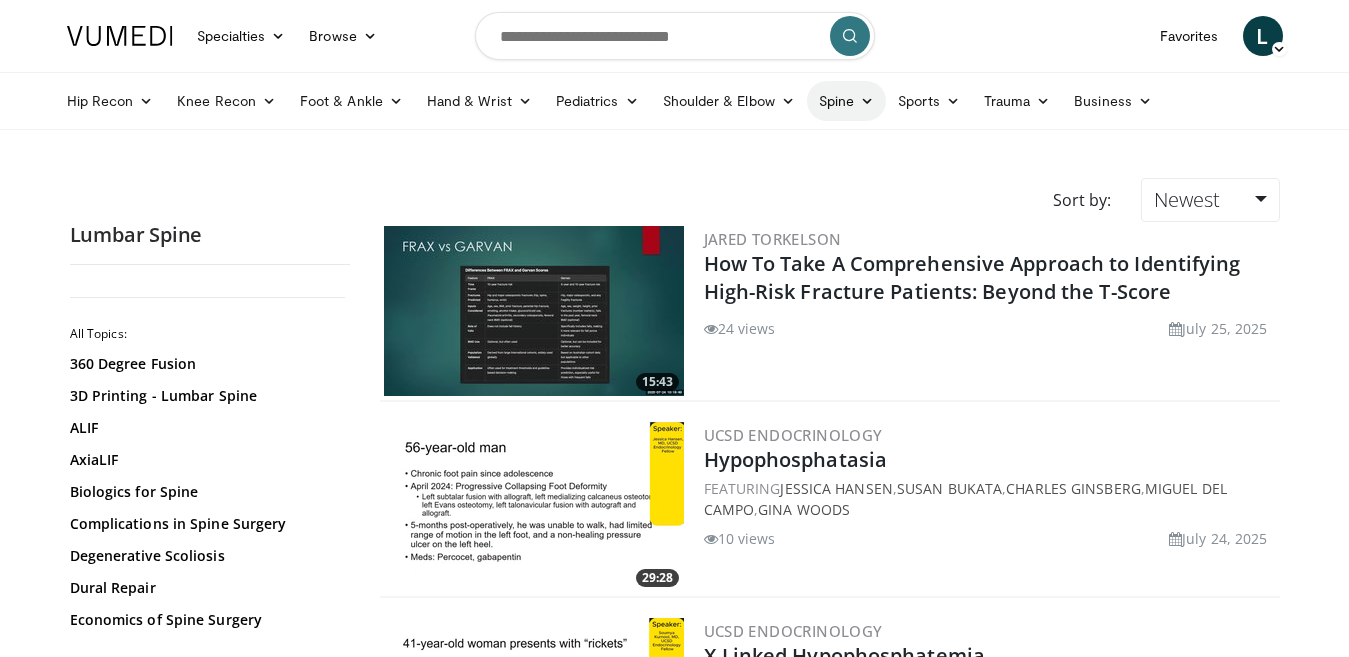 scroll, scrollTop: 0, scrollLeft: 0, axis: both 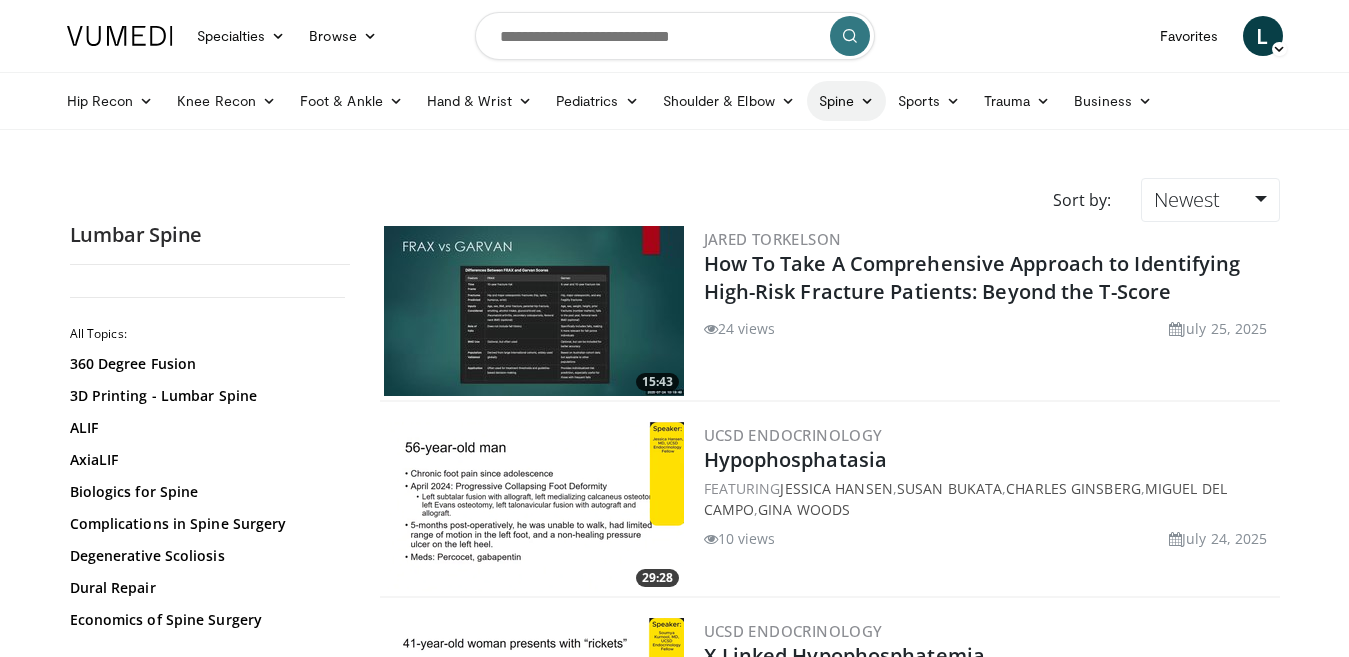 click on "Spine" at bounding box center [846, 101] 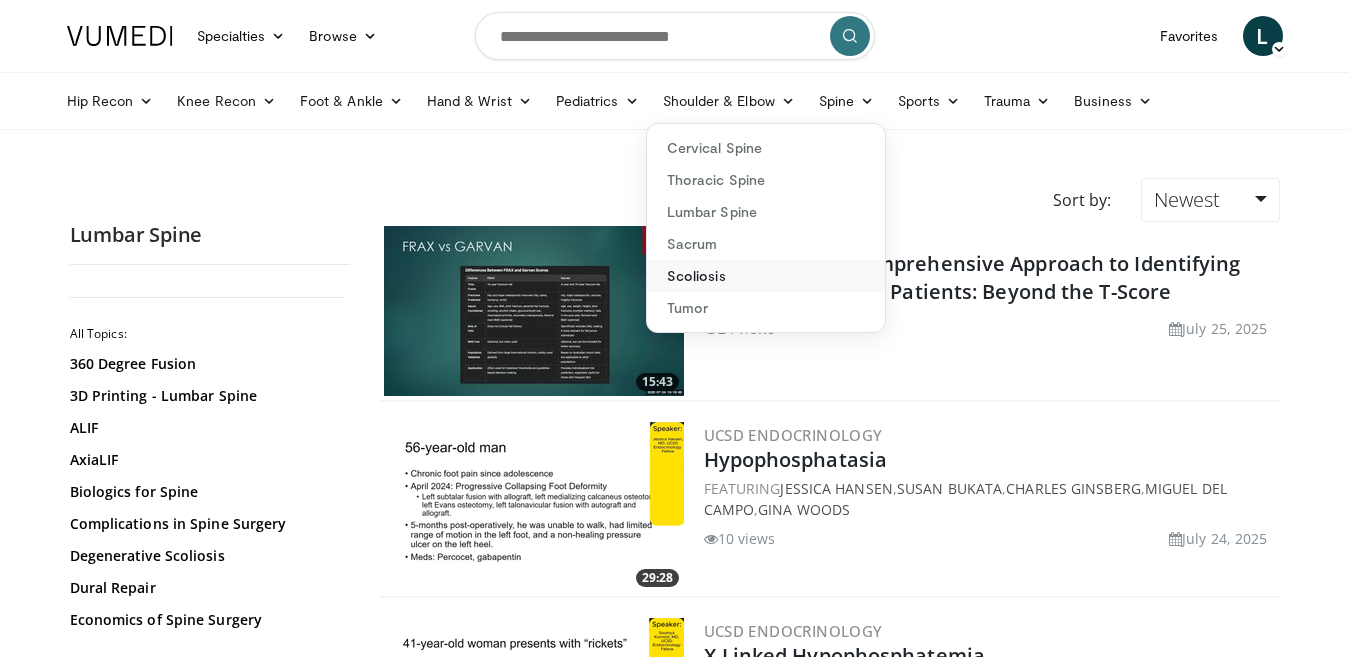 click on "Scoliosis" at bounding box center [766, 276] 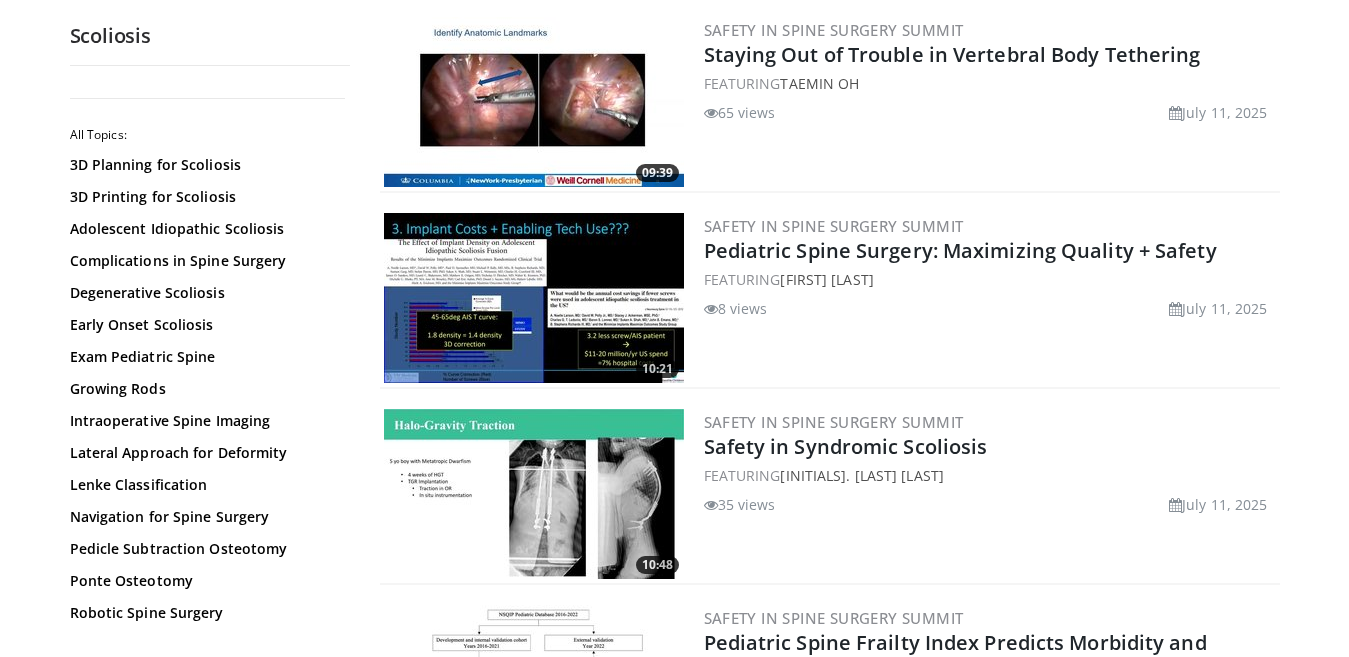 scroll, scrollTop: 2200, scrollLeft: 0, axis: vertical 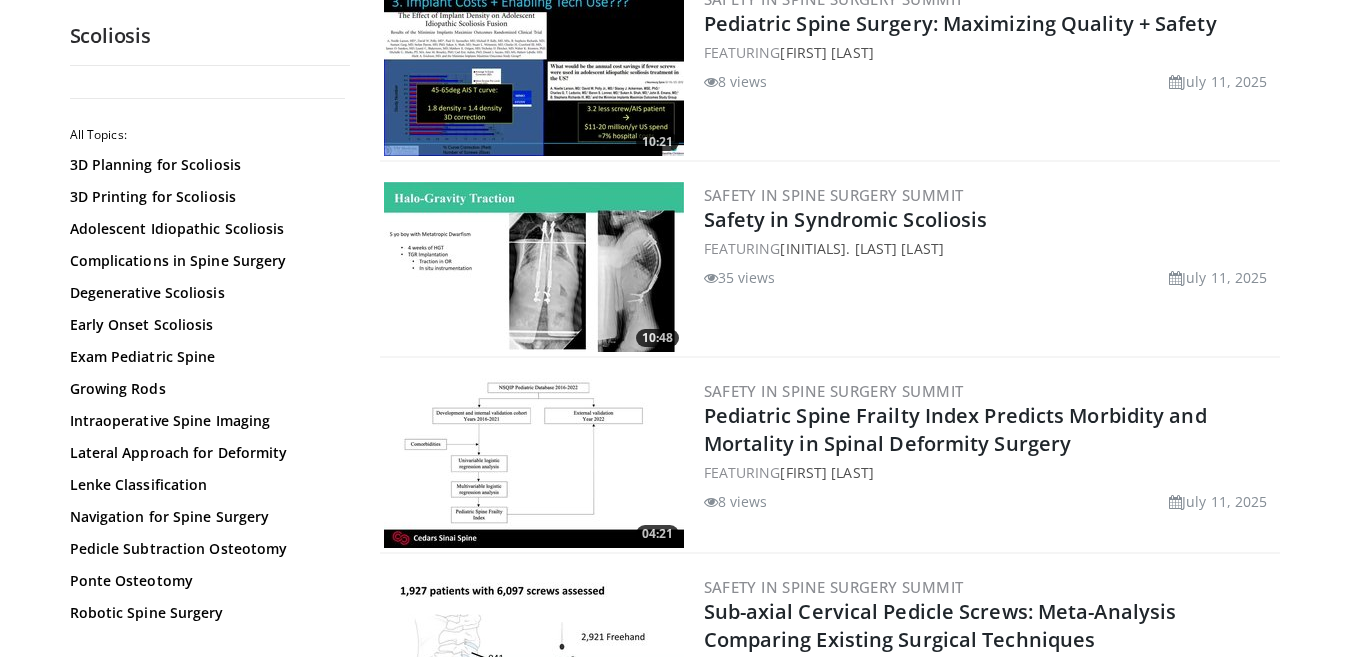 click at bounding box center [534, 267] 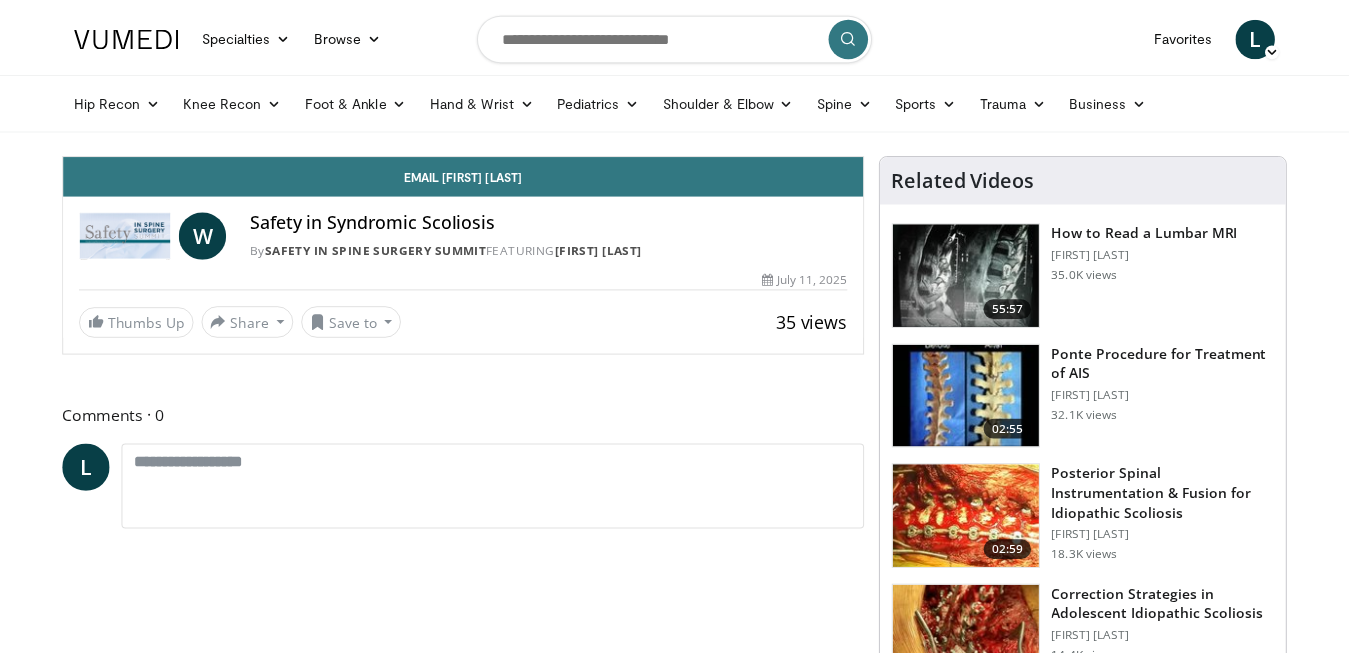 scroll, scrollTop: 0, scrollLeft: 0, axis: both 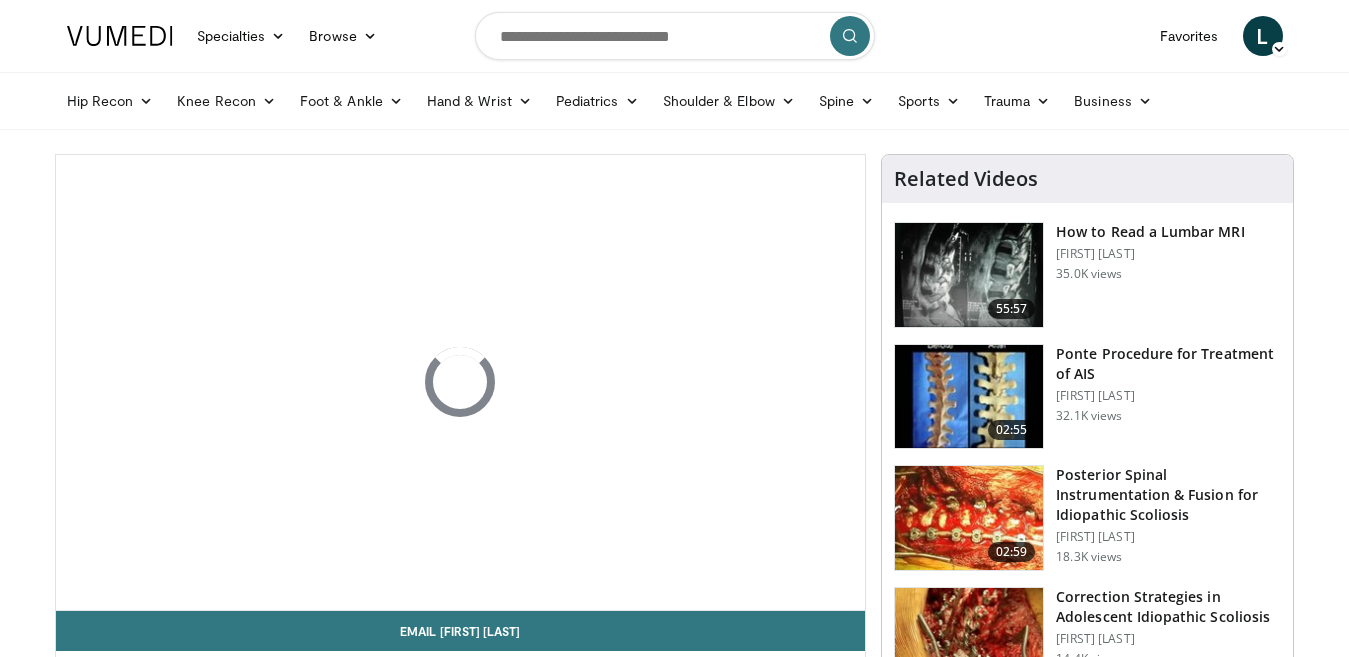 click at bounding box center (969, 518) 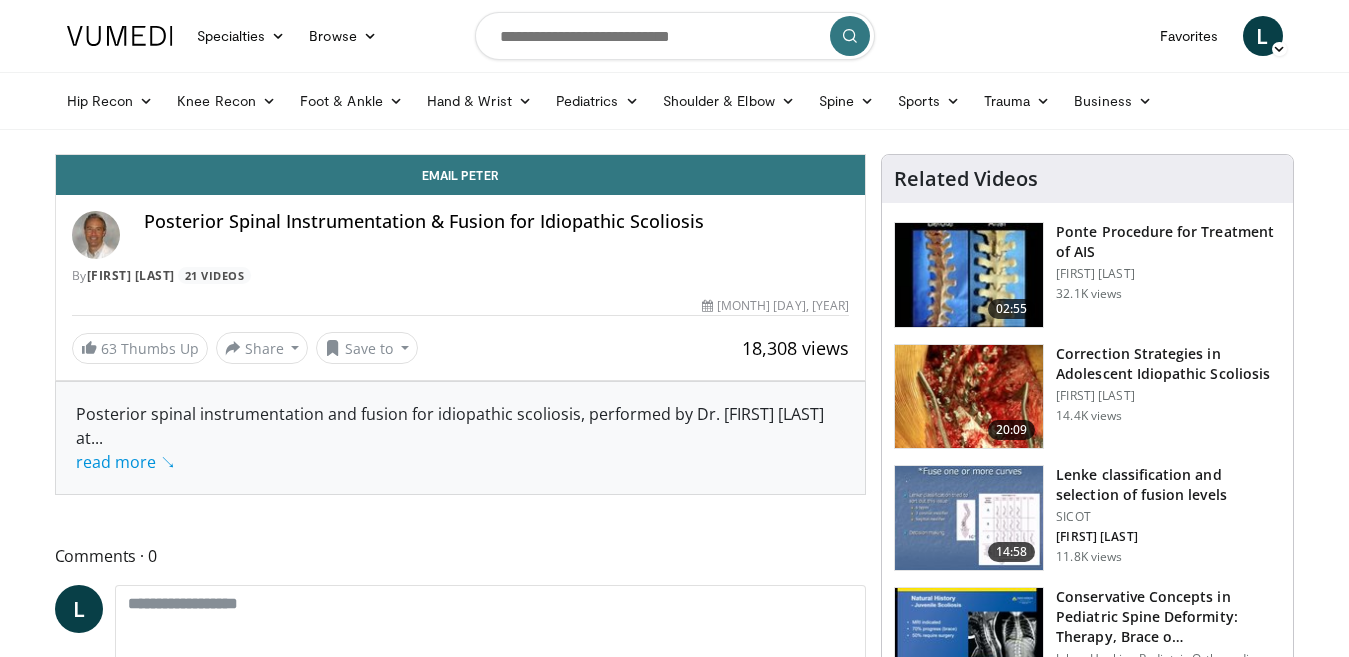 scroll, scrollTop: 0, scrollLeft: 0, axis: both 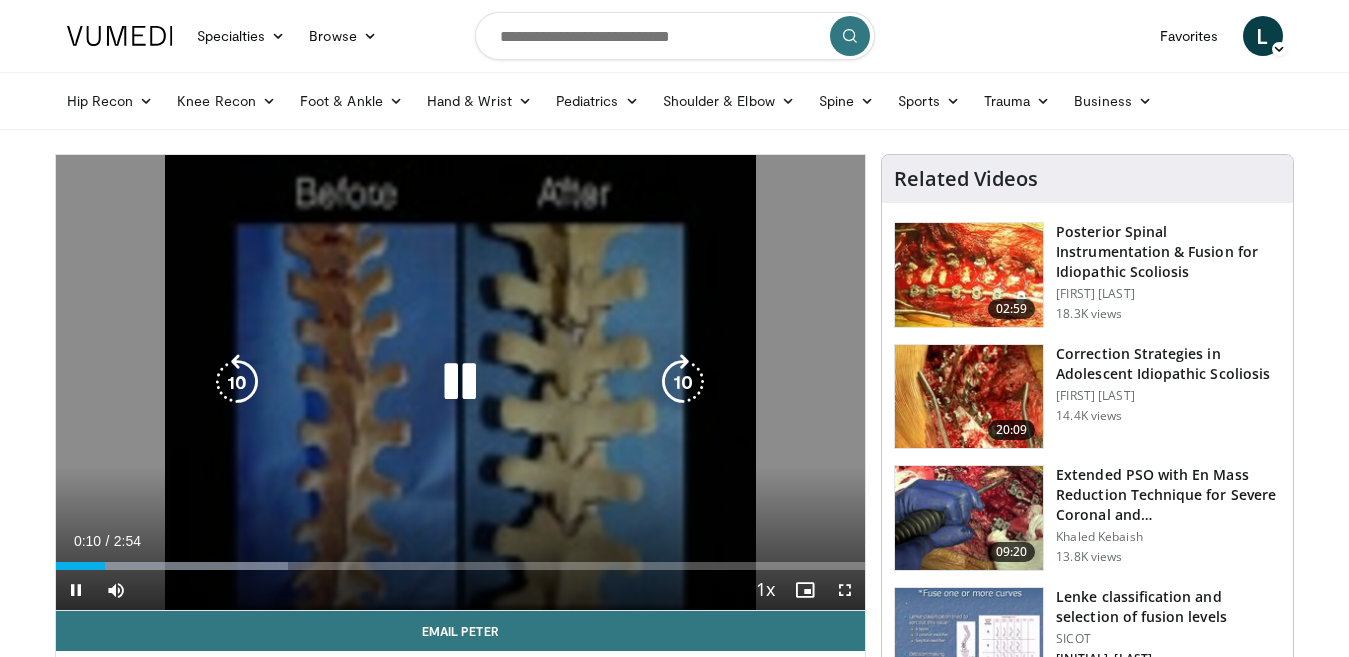 click at bounding box center (460, 382) 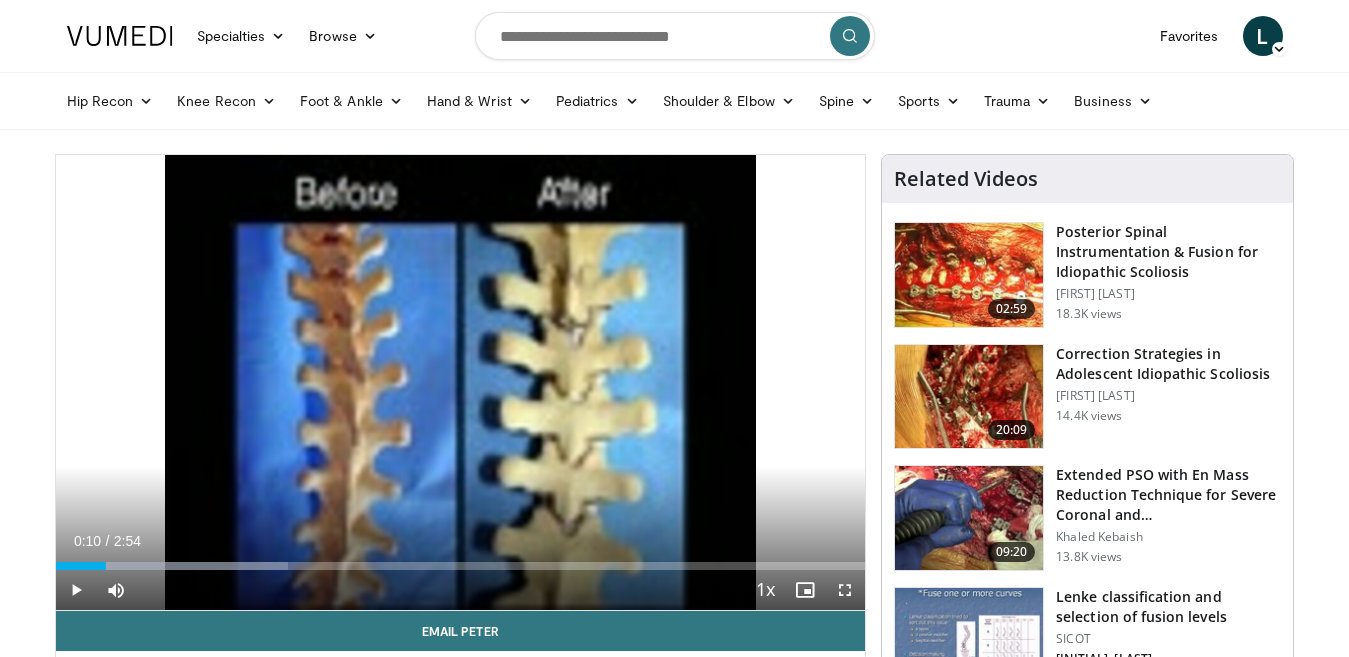 type 